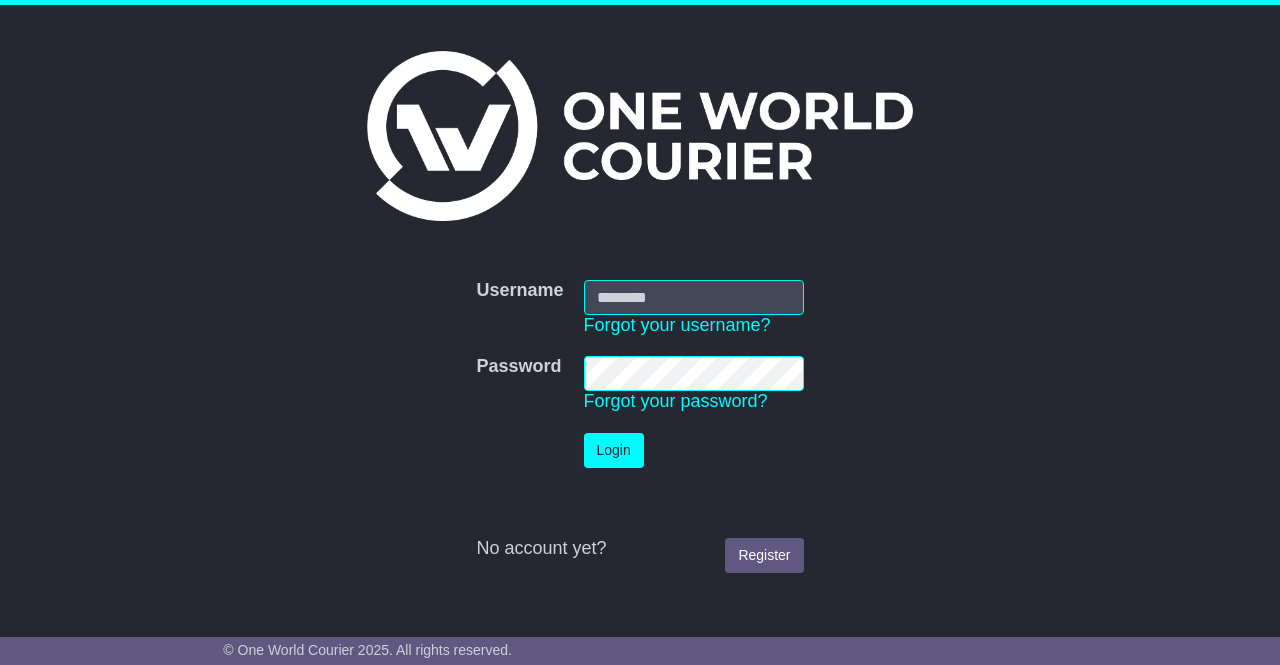 scroll, scrollTop: 0, scrollLeft: 0, axis: both 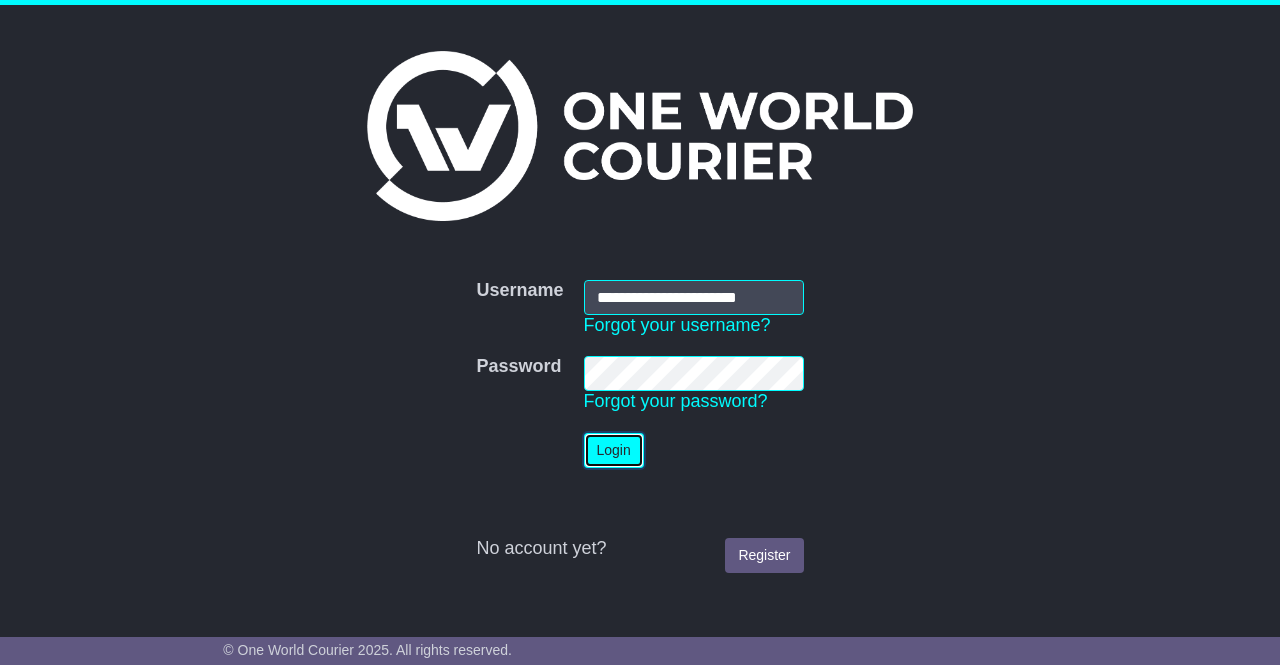 click on "Login" at bounding box center [614, 450] 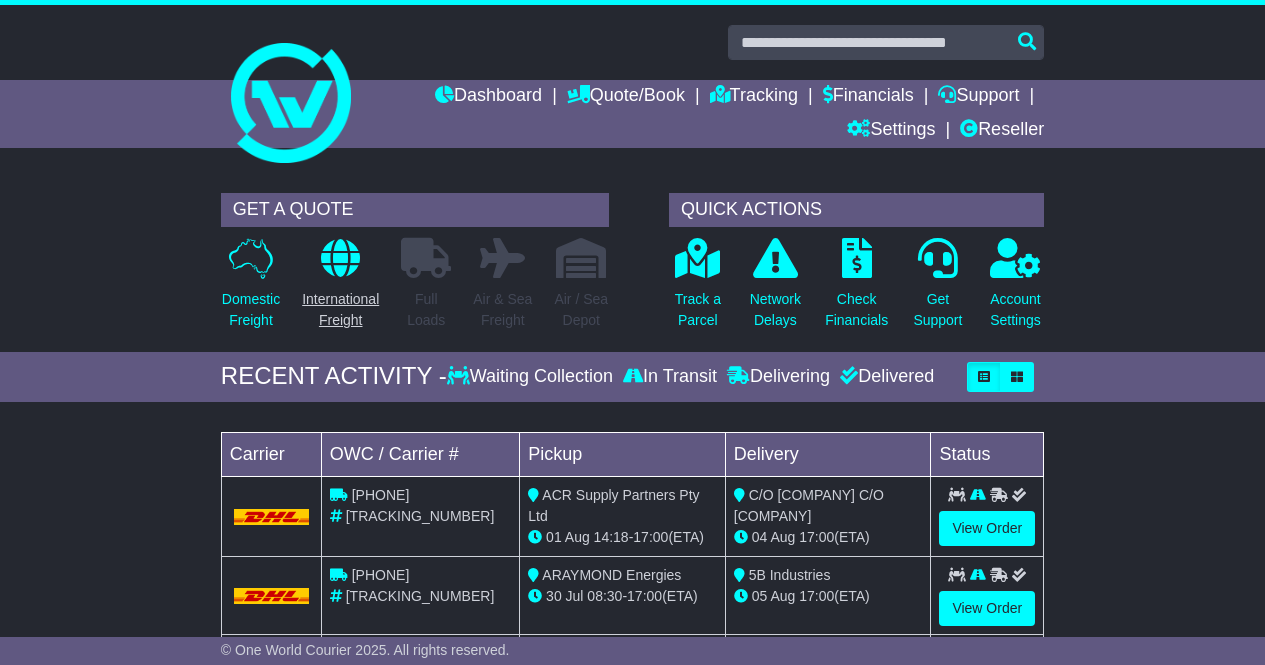 scroll, scrollTop: 0, scrollLeft: 0, axis: both 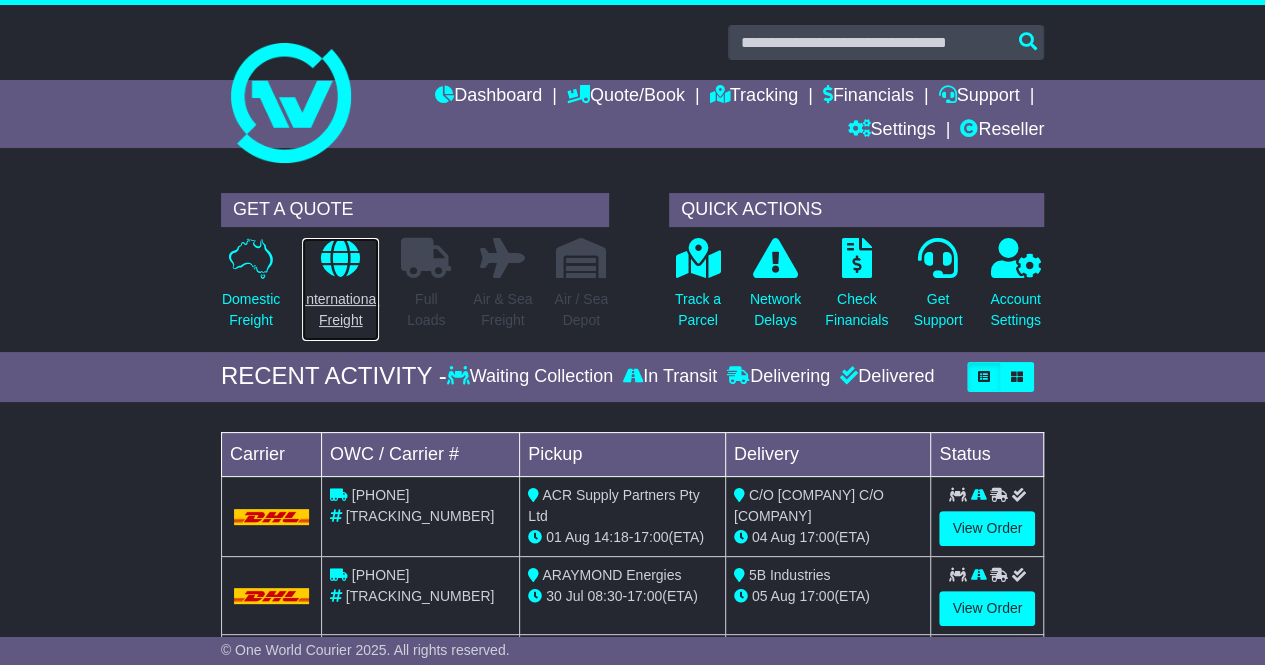 click on "International Freight" at bounding box center [340, 310] 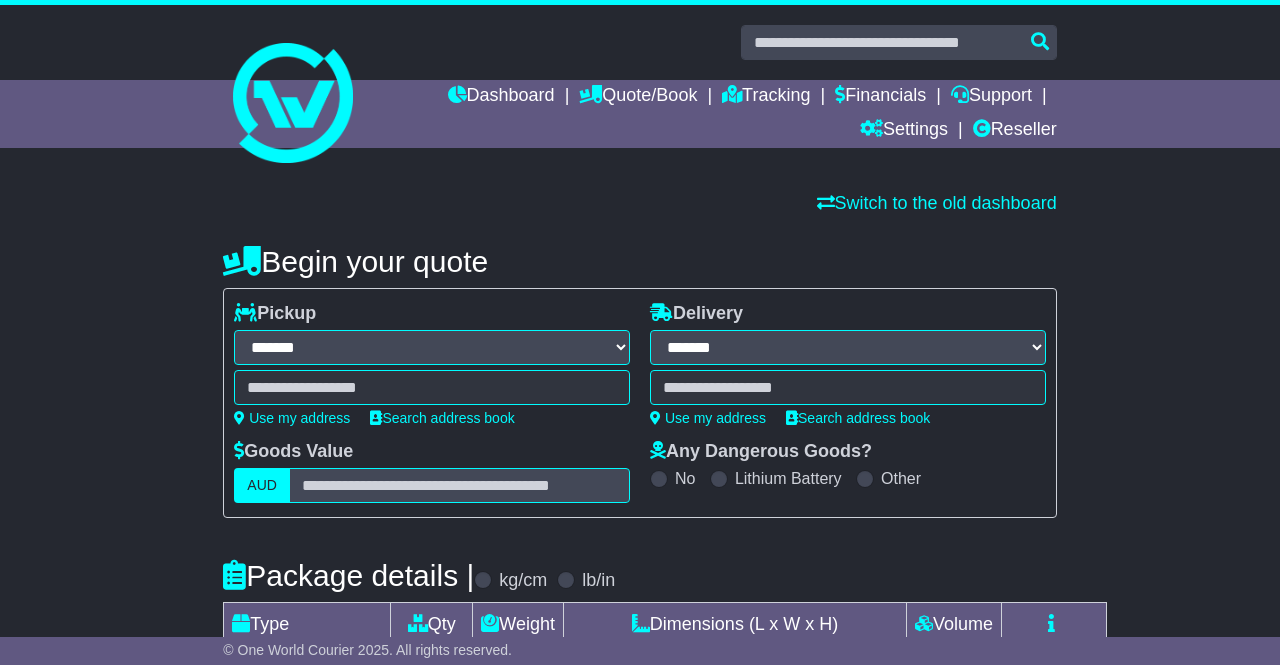 select on "**" 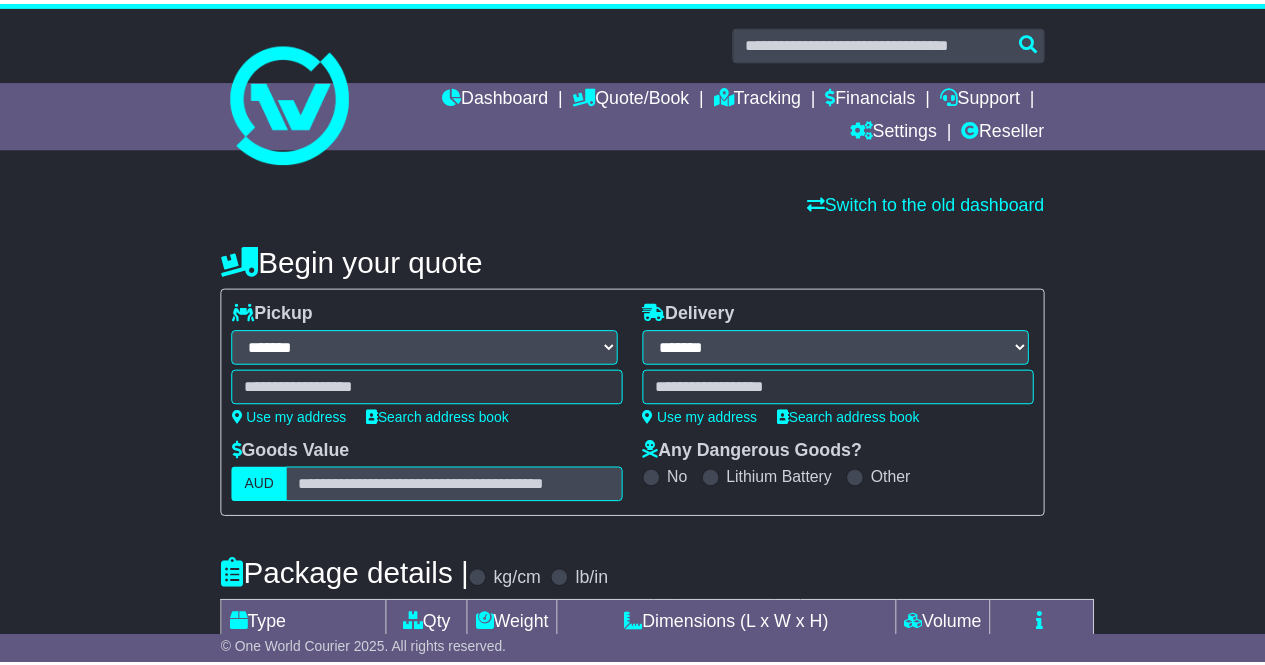 scroll, scrollTop: 0, scrollLeft: 0, axis: both 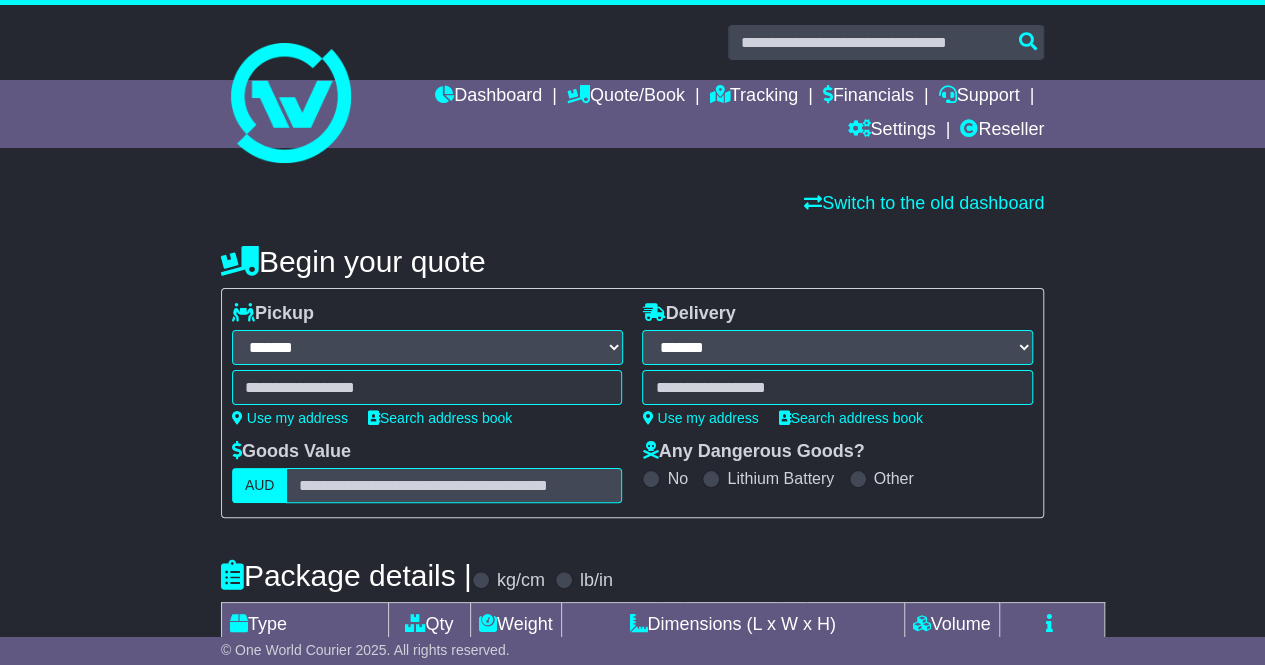 click at bounding box center (427, 387) 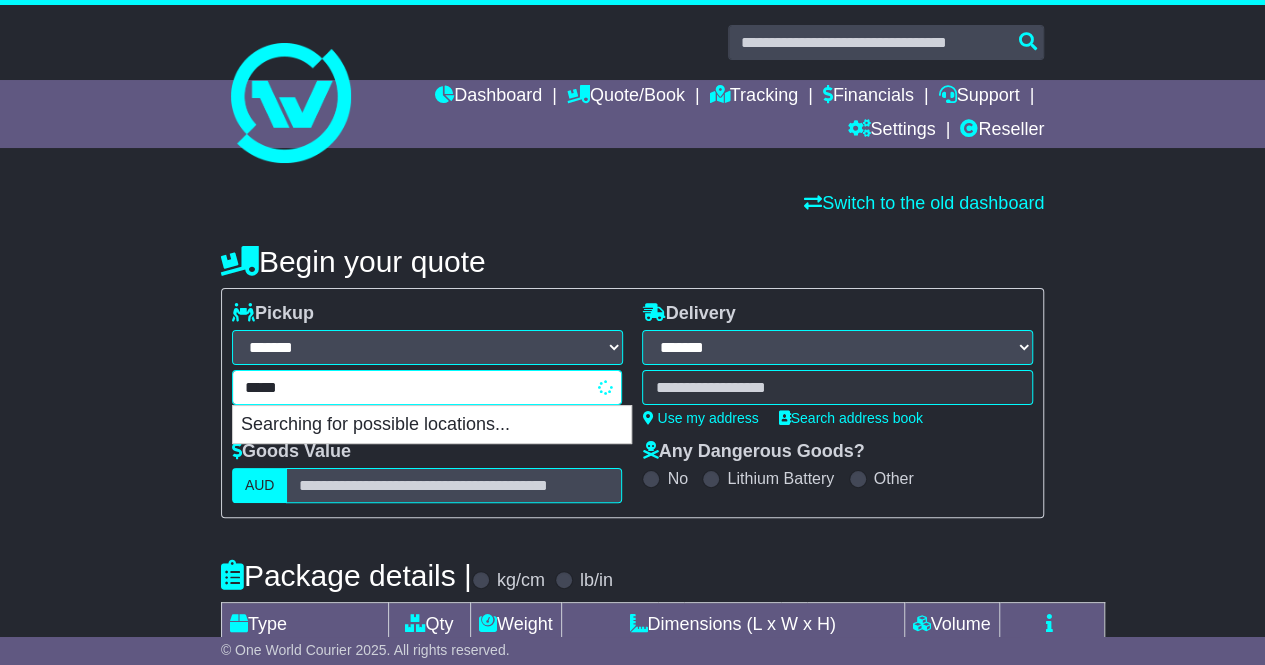 type on "******" 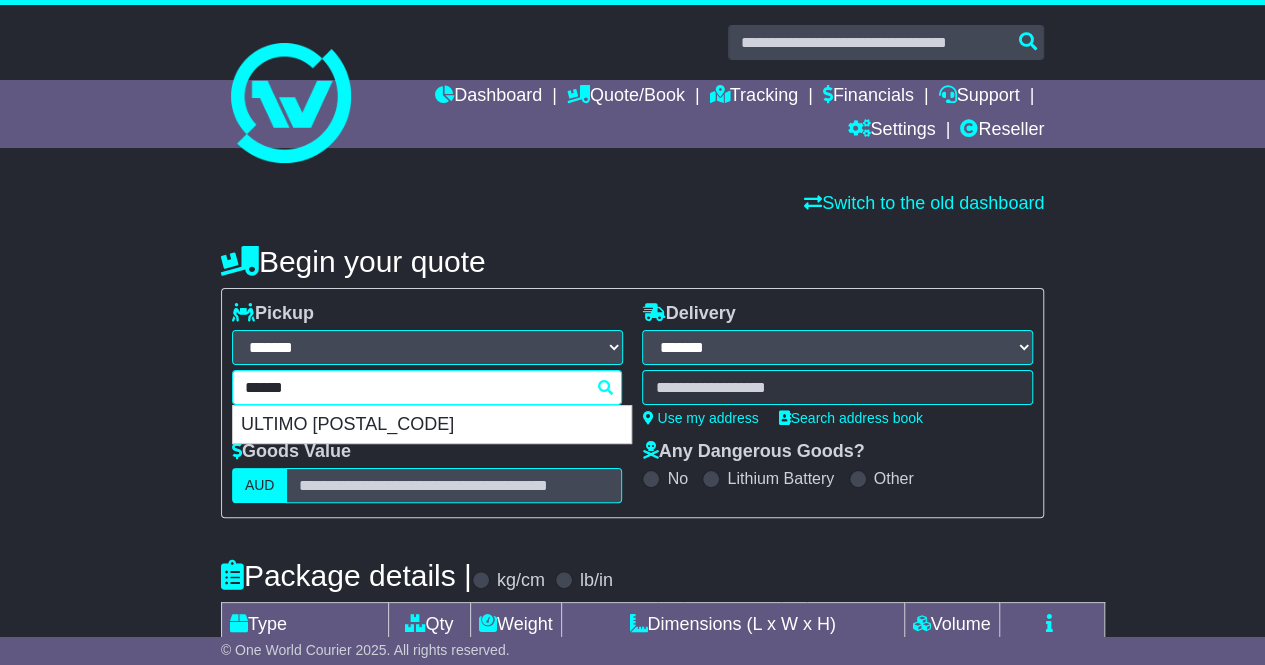 click on "ULTIMO [POSTAL_CODE]" at bounding box center (432, 425) 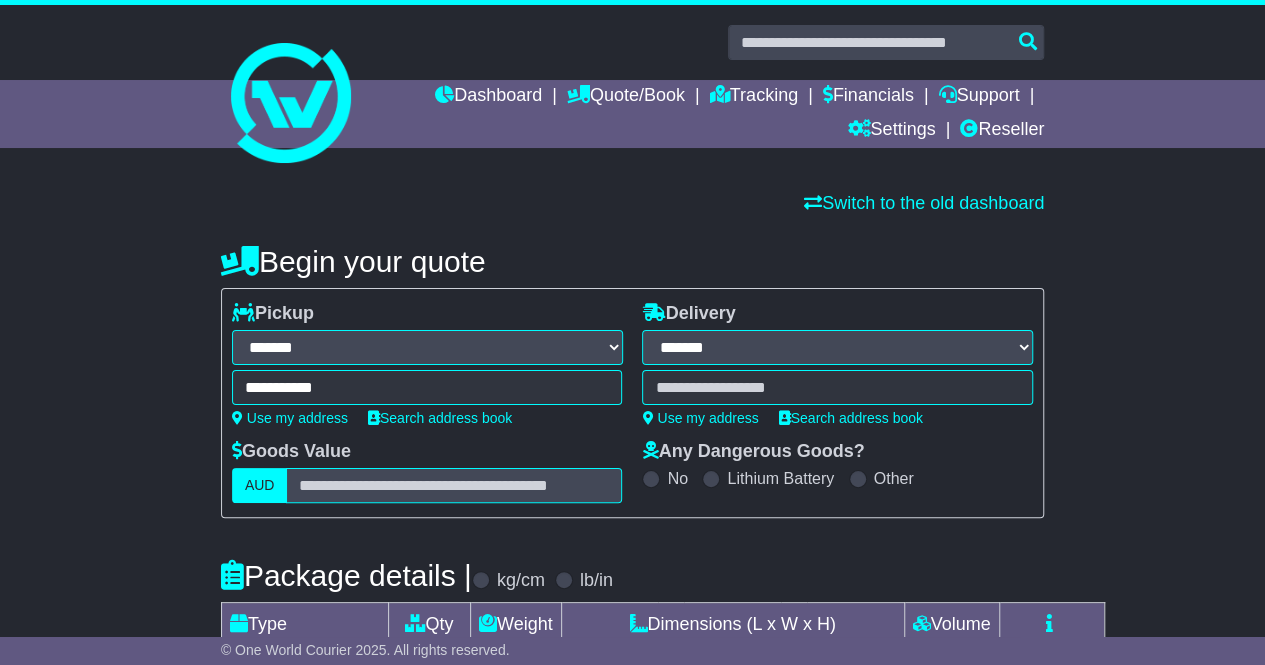 type on "**********" 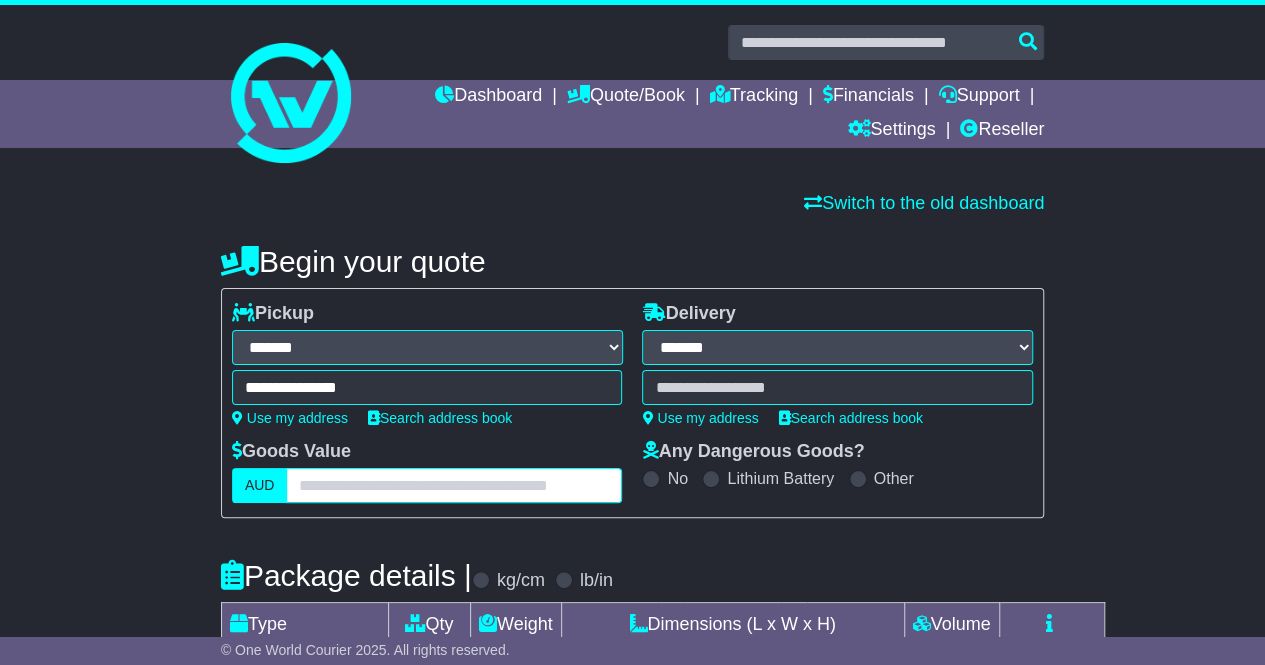 click at bounding box center [454, 485] 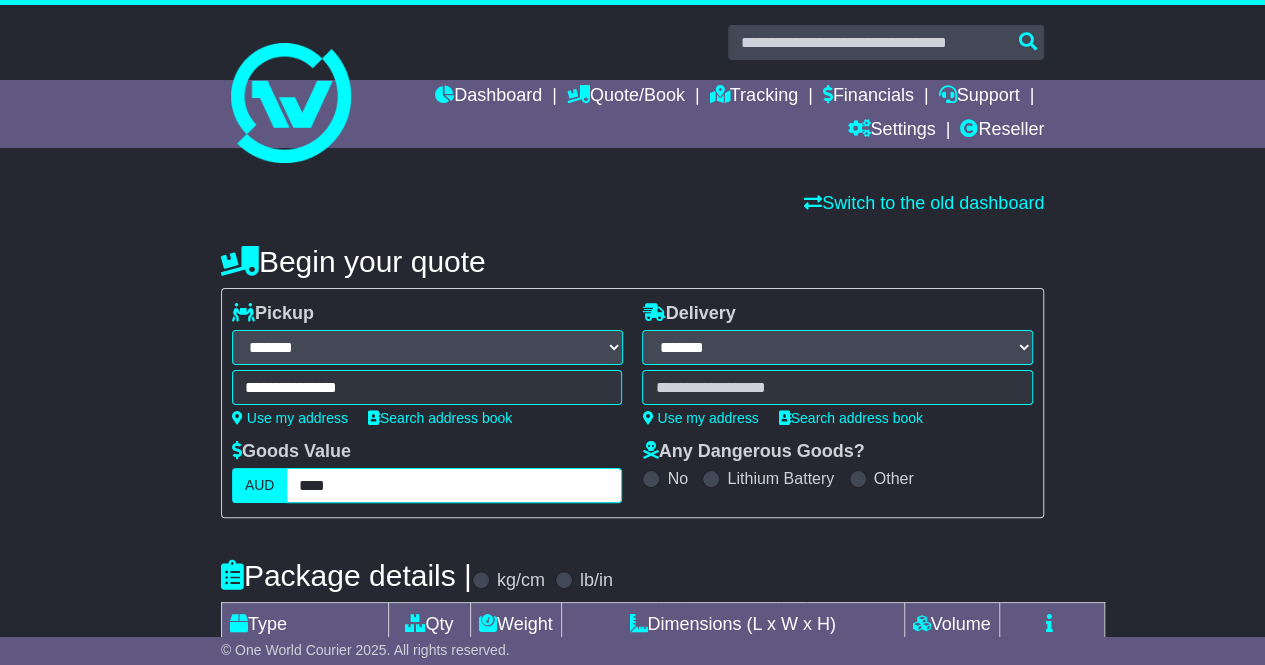 type on "****" 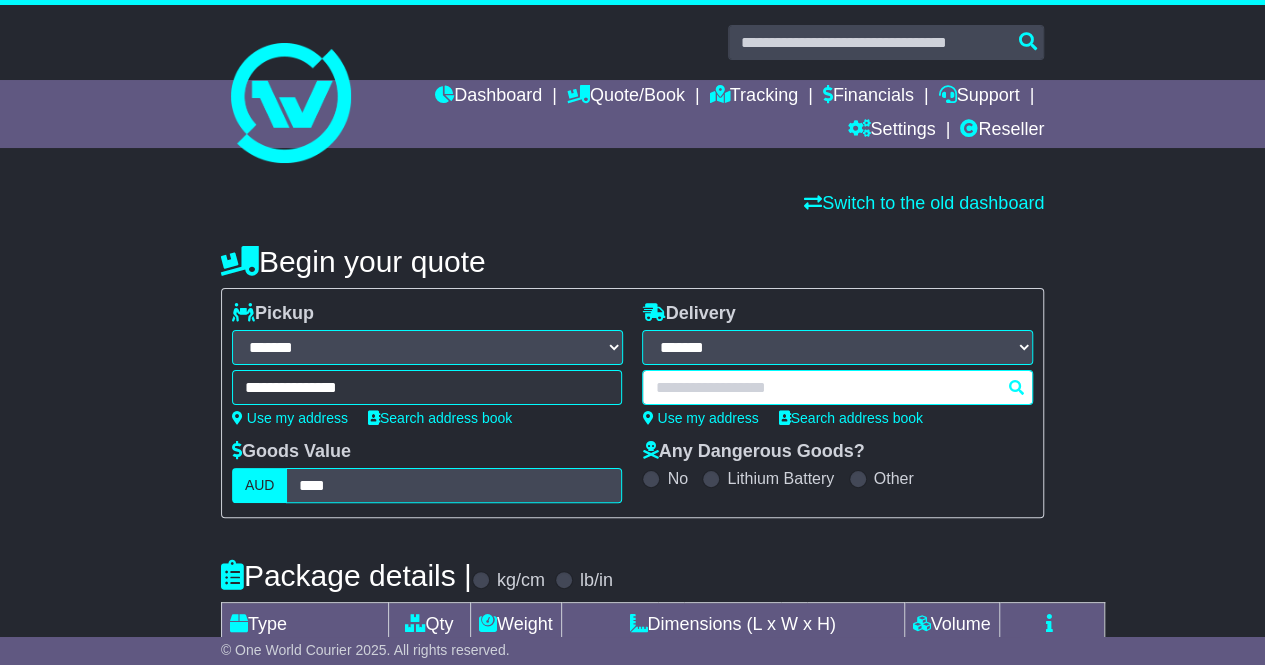 click at bounding box center (837, 387) 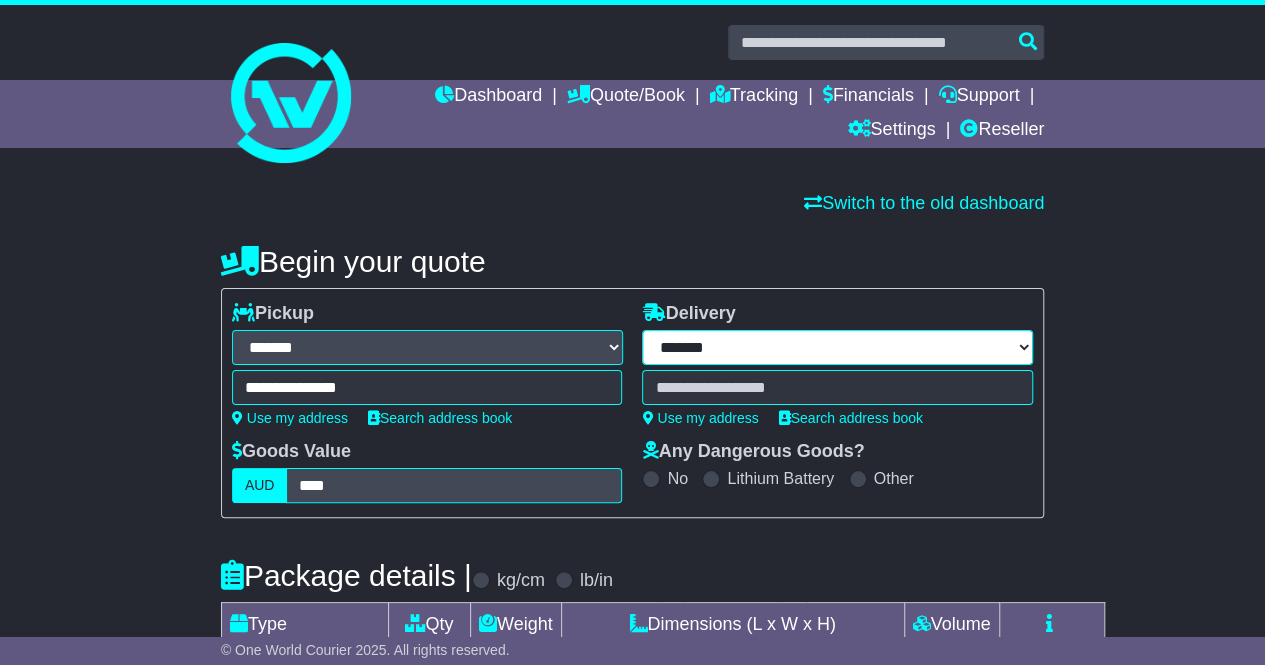 click on "**********" at bounding box center [837, 347] 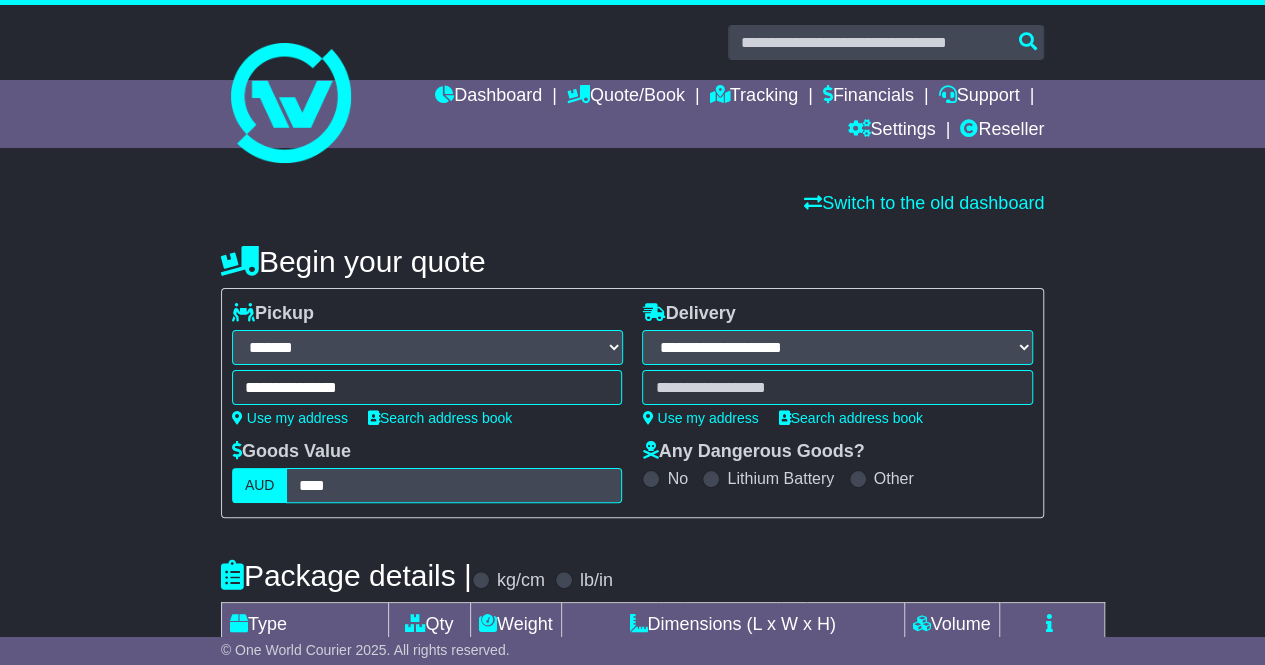 click on "**********" at bounding box center (837, 347) 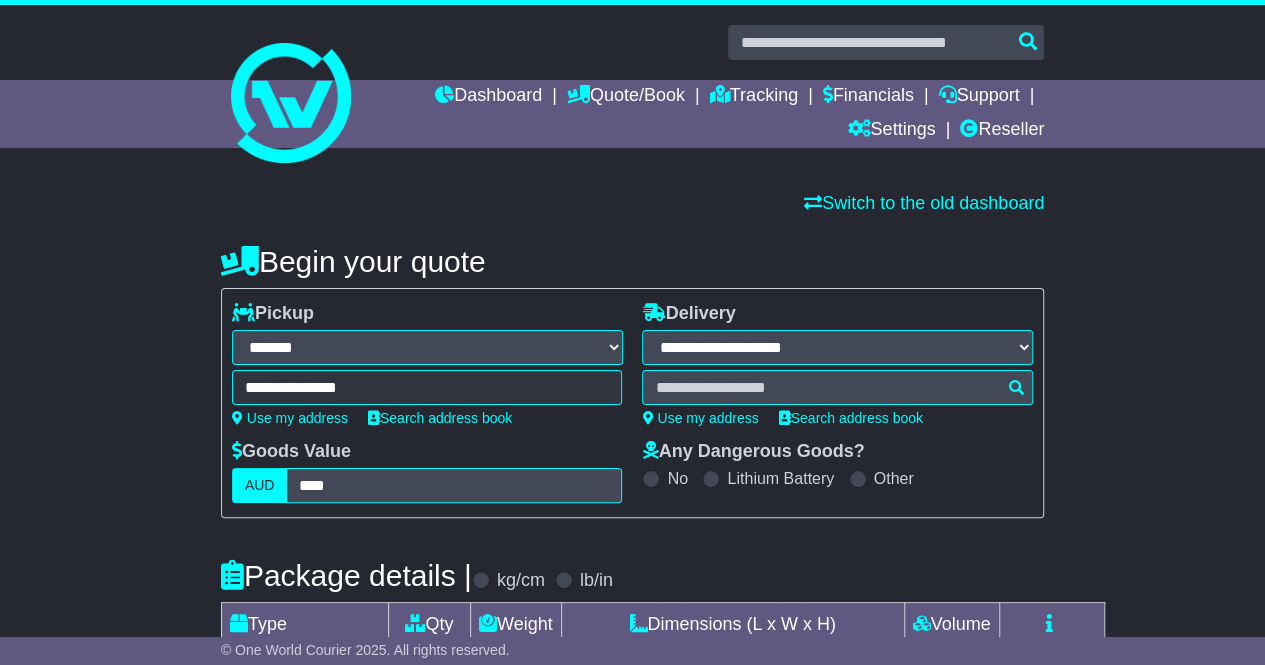 click at bounding box center [837, 387] 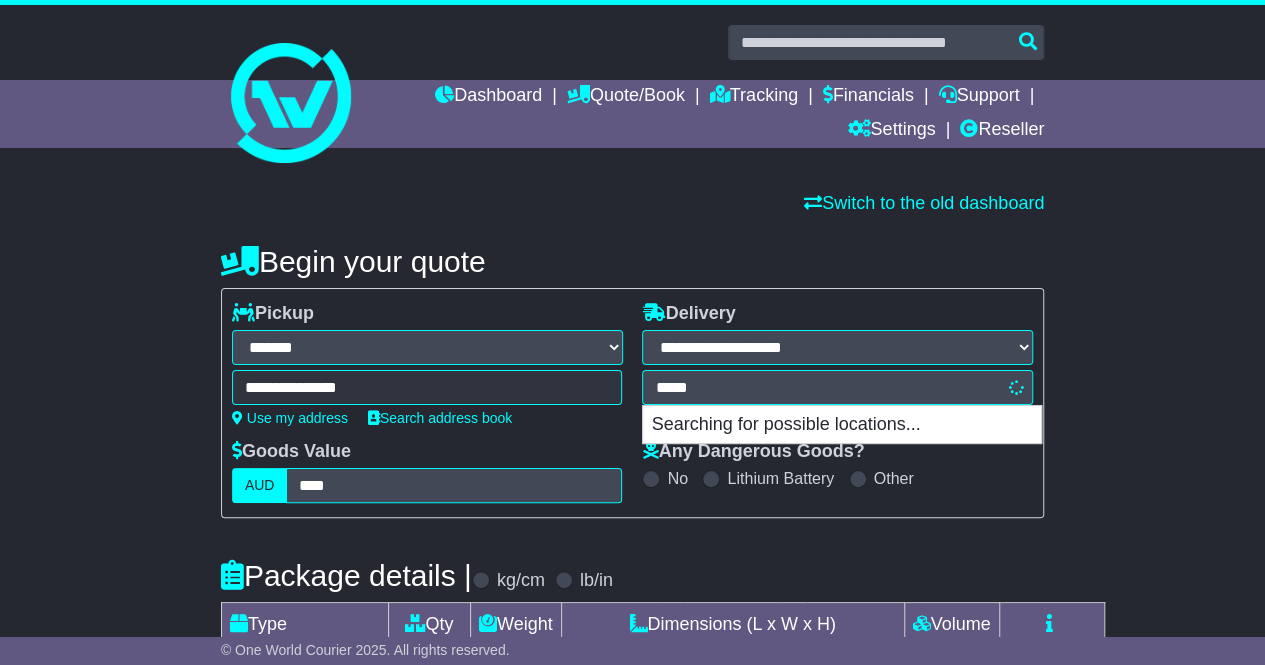 type on "******" 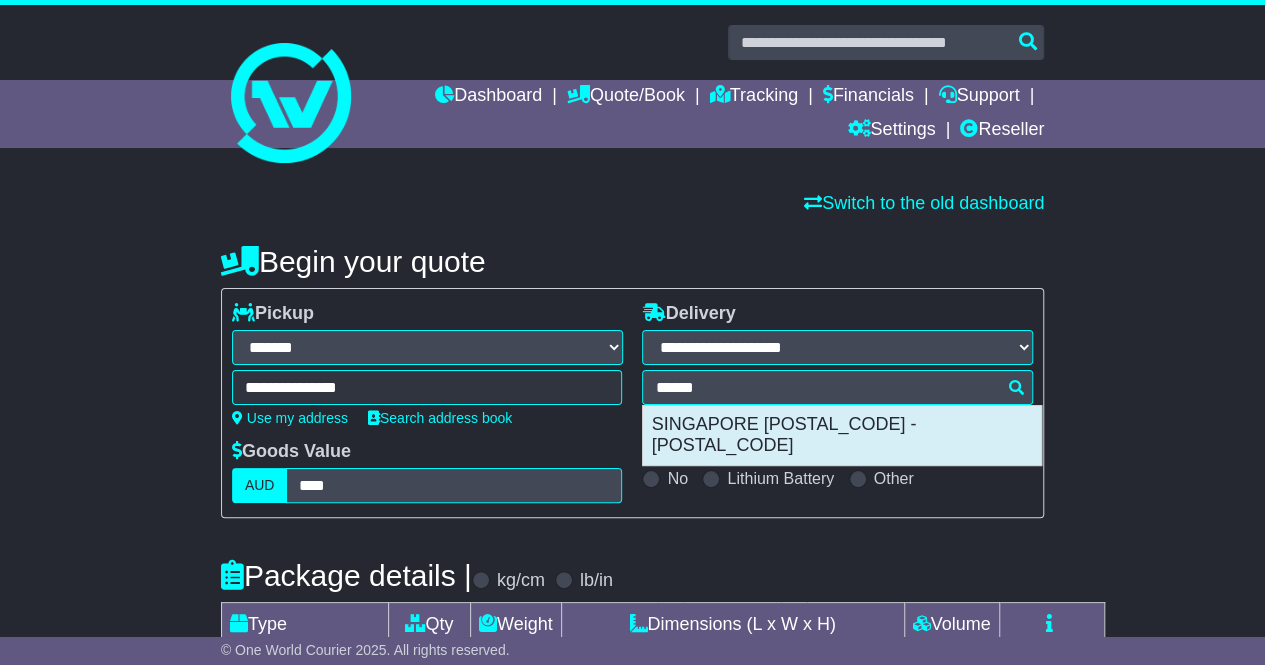 drag, startPoint x: 714, startPoint y: 414, endPoint x: 717, endPoint y: 427, distance: 13.341664 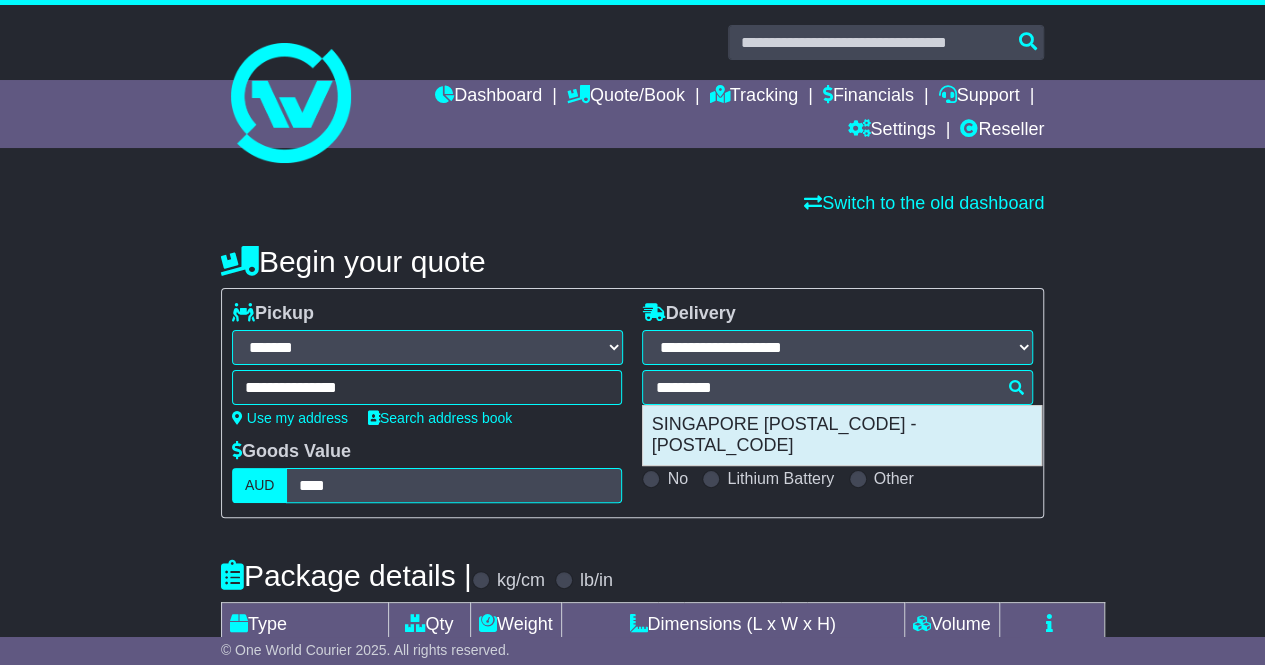 type on "**********" 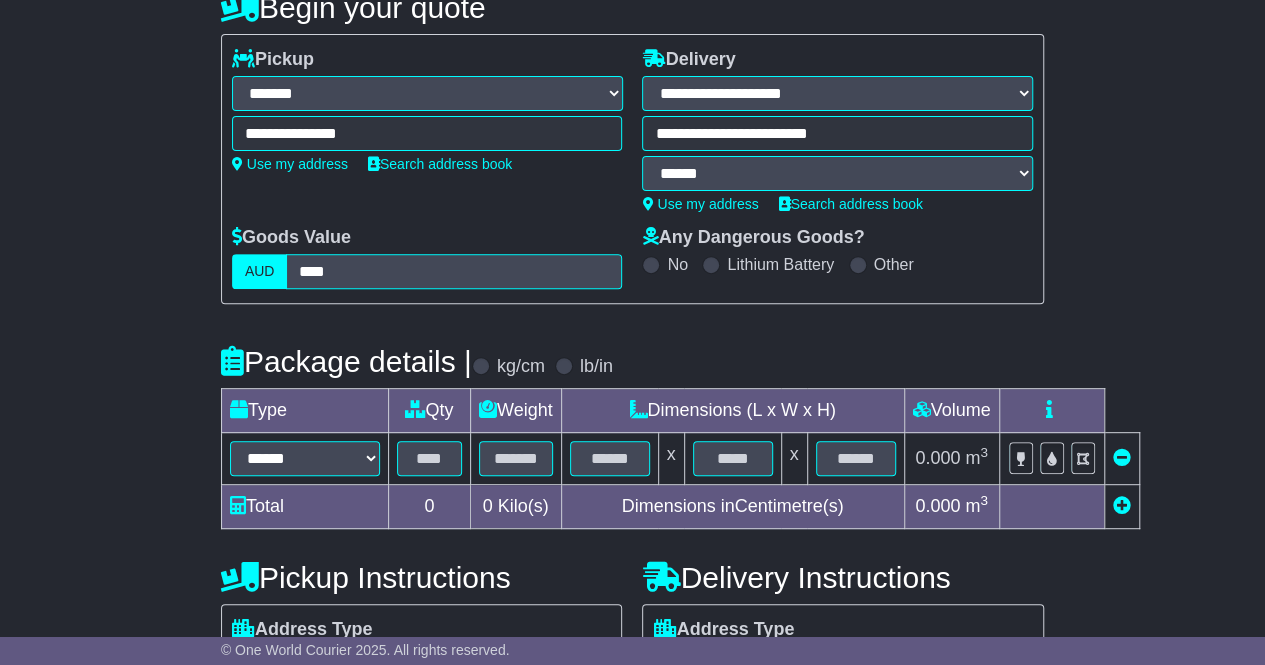 scroll, scrollTop: 500, scrollLeft: 0, axis: vertical 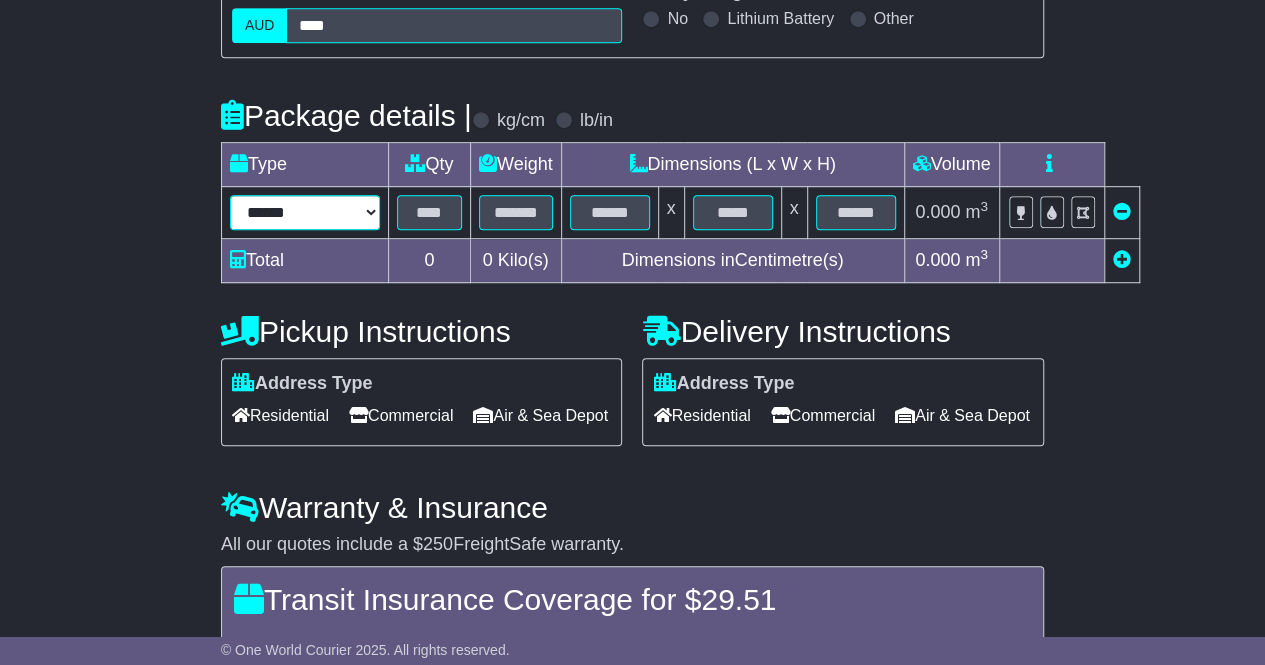 drag, startPoint x: 358, startPoint y: 206, endPoint x: 350, endPoint y: 224, distance: 19.697716 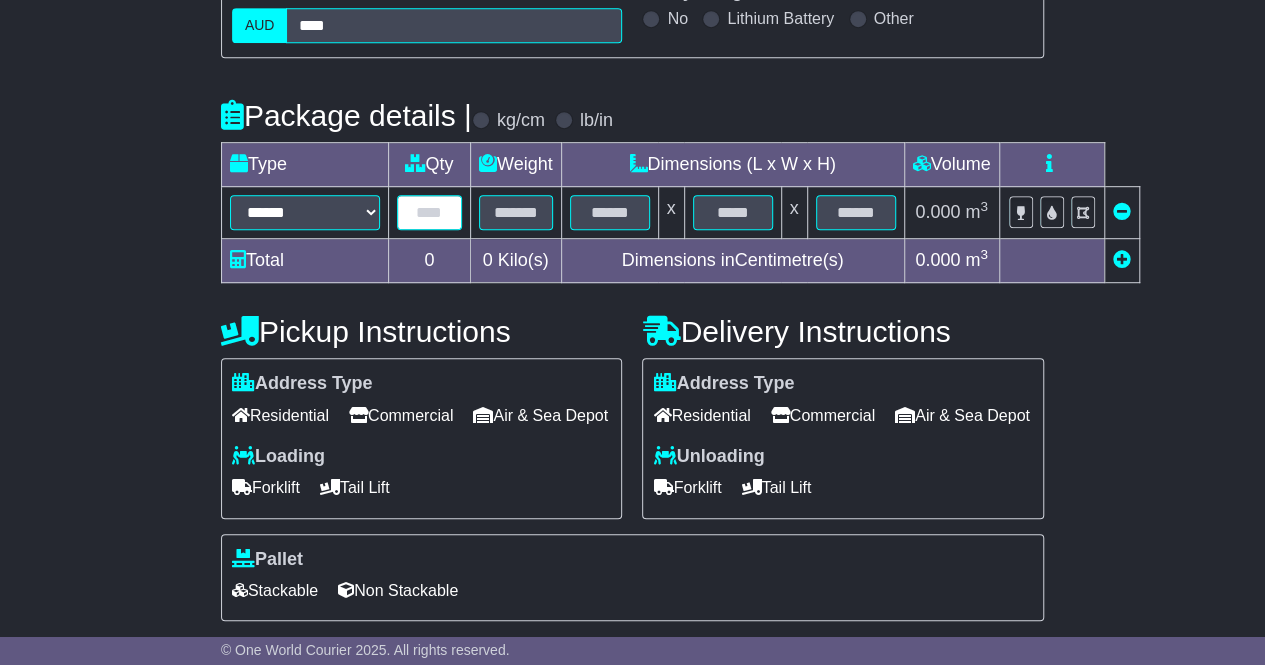 click at bounding box center [429, 212] 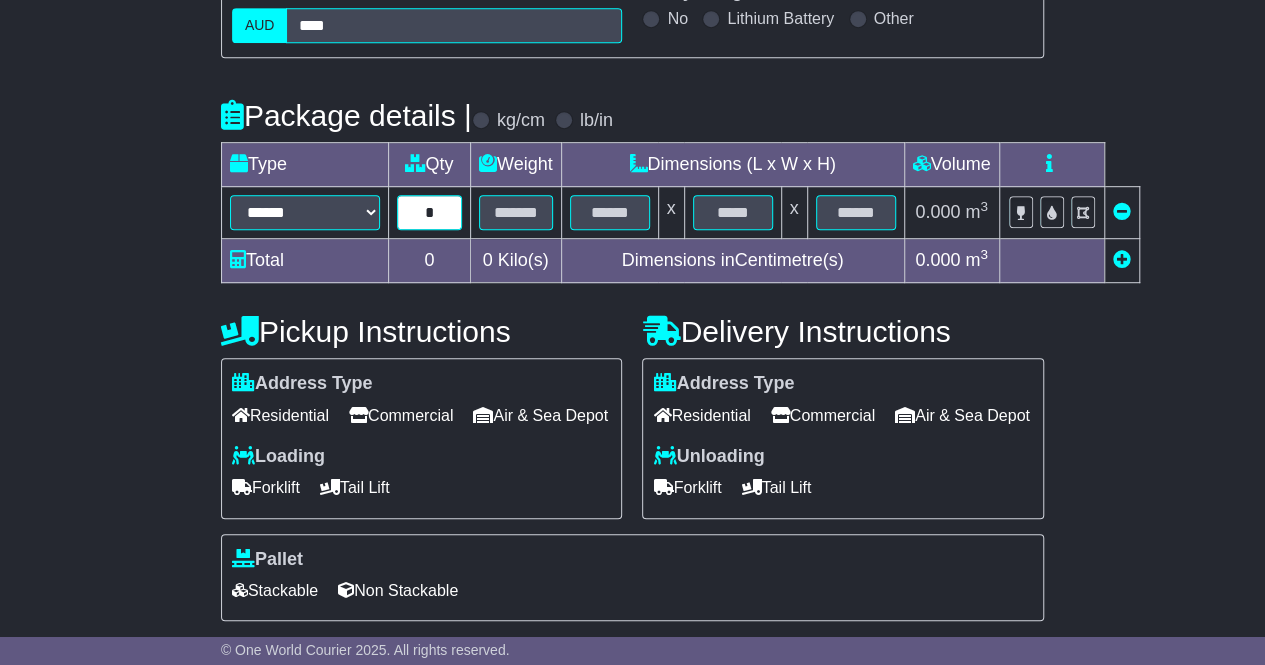 type on "*" 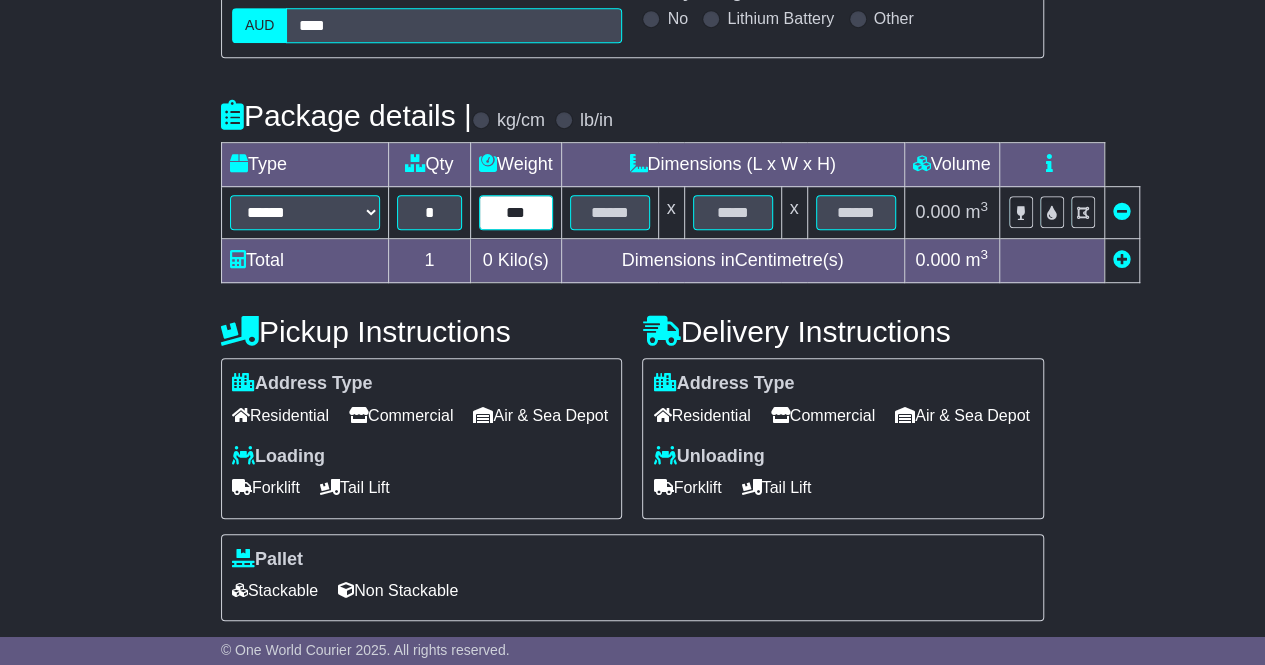 type on "***" 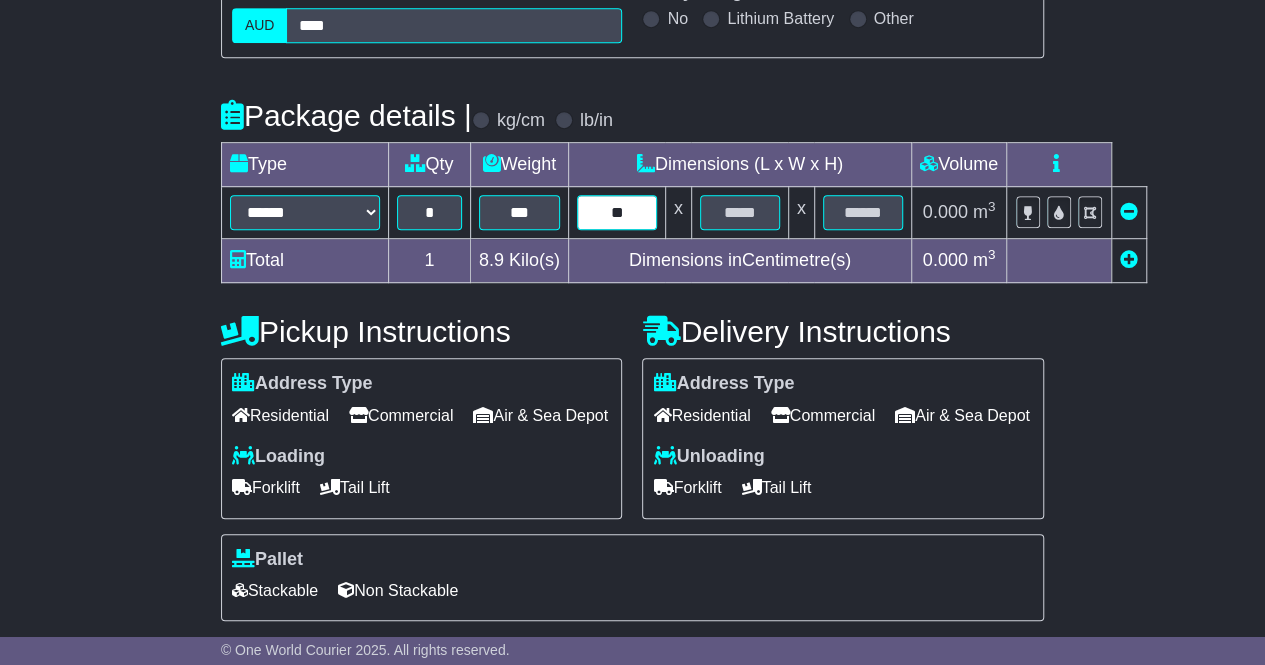 type on "**" 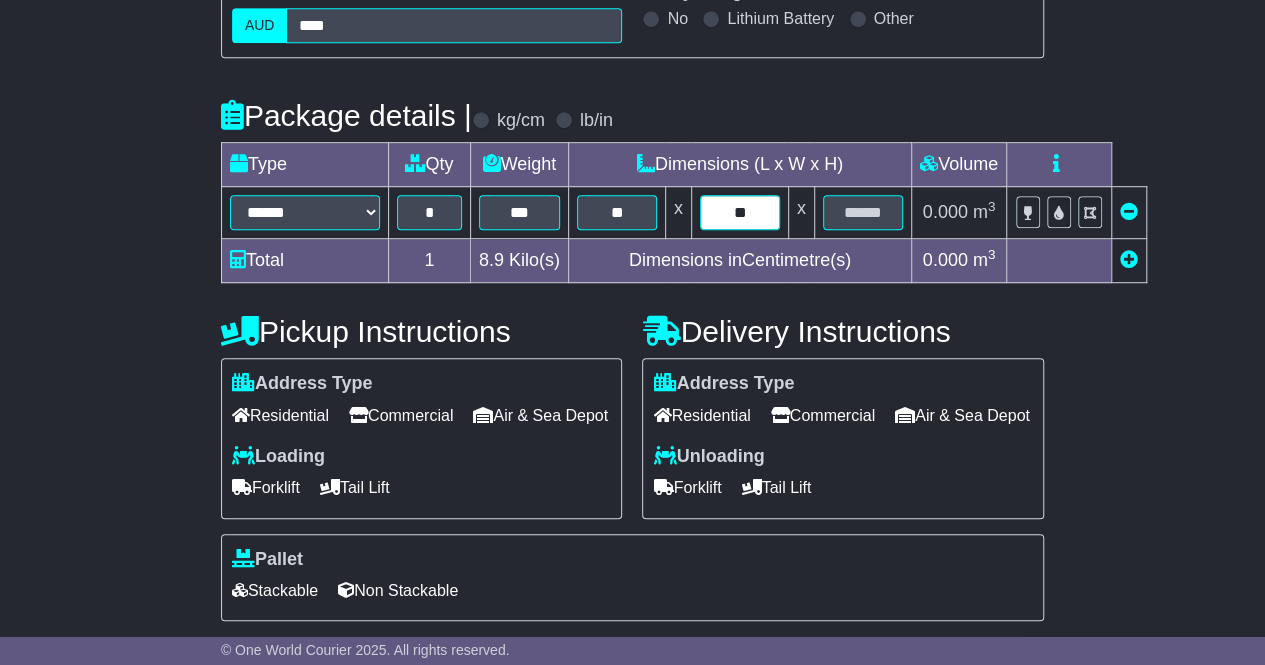 type on "**" 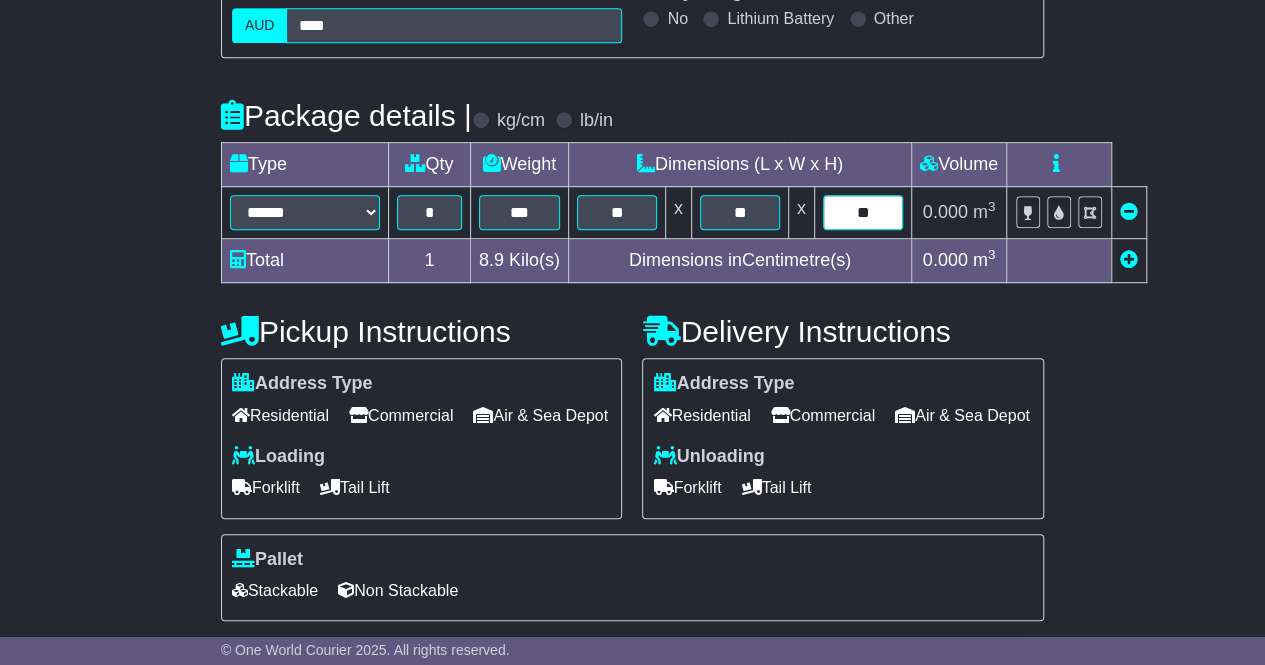 type on "**" 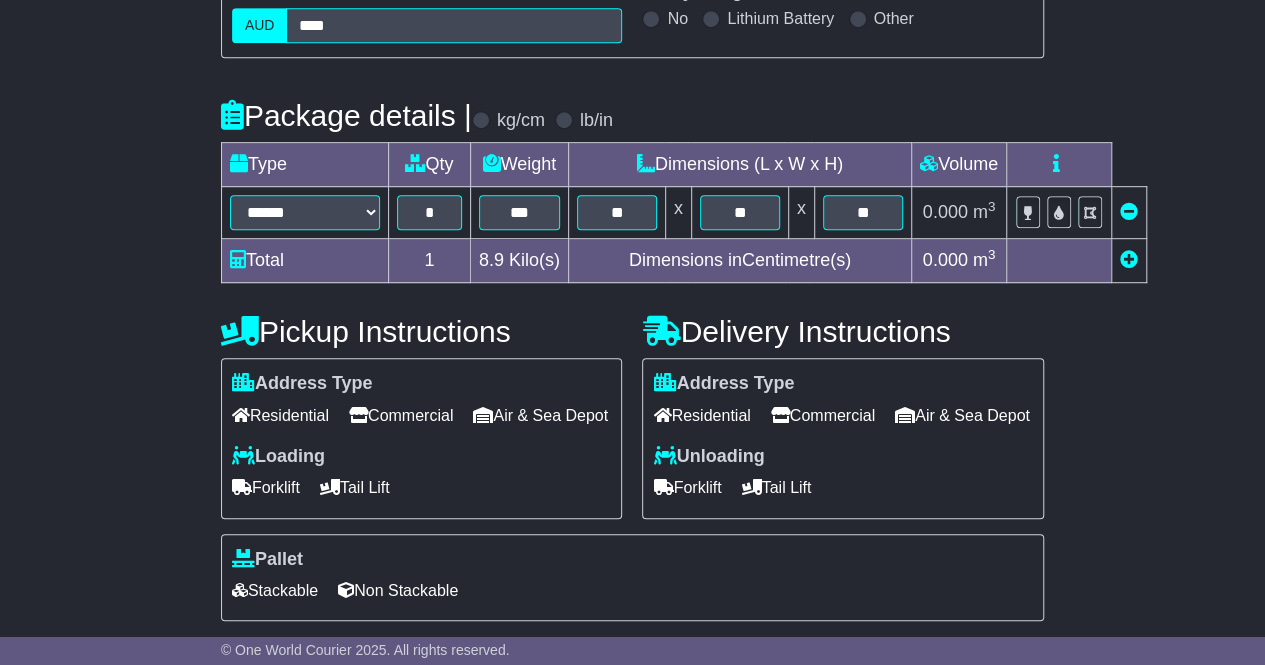 drag, startPoint x: 848, startPoint y: 414, endPoint x: 626, endPoint y: 475, distance: 230.22815 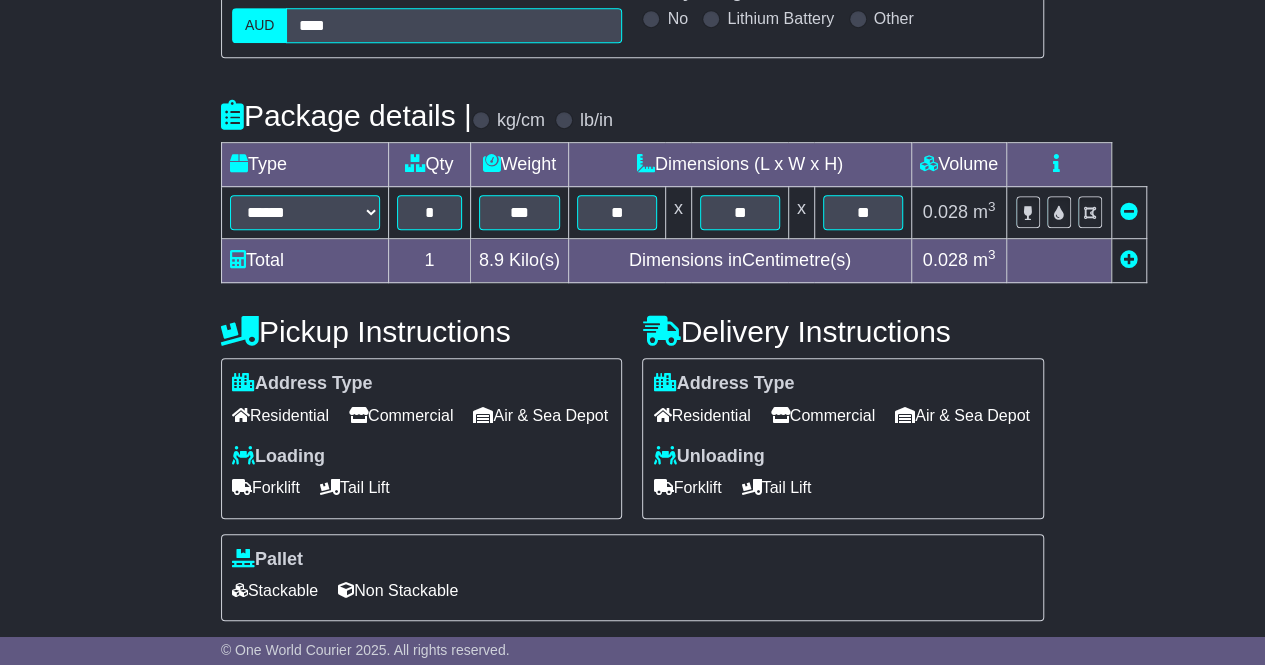 drag, startPoint x: 416, startPoint y: 409, endPoint x: 352, endPoint y: 473, distance: 90.50967 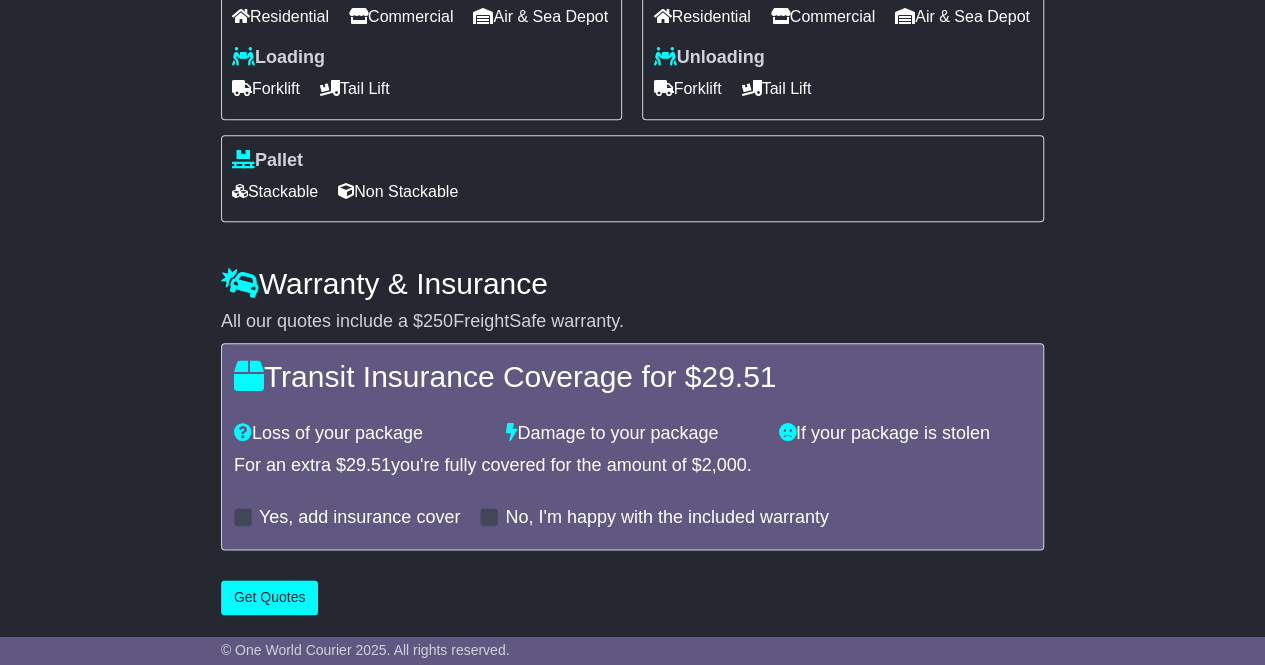 scroll, scrollTop: 928, scrollLeft: 0, axis: vertical 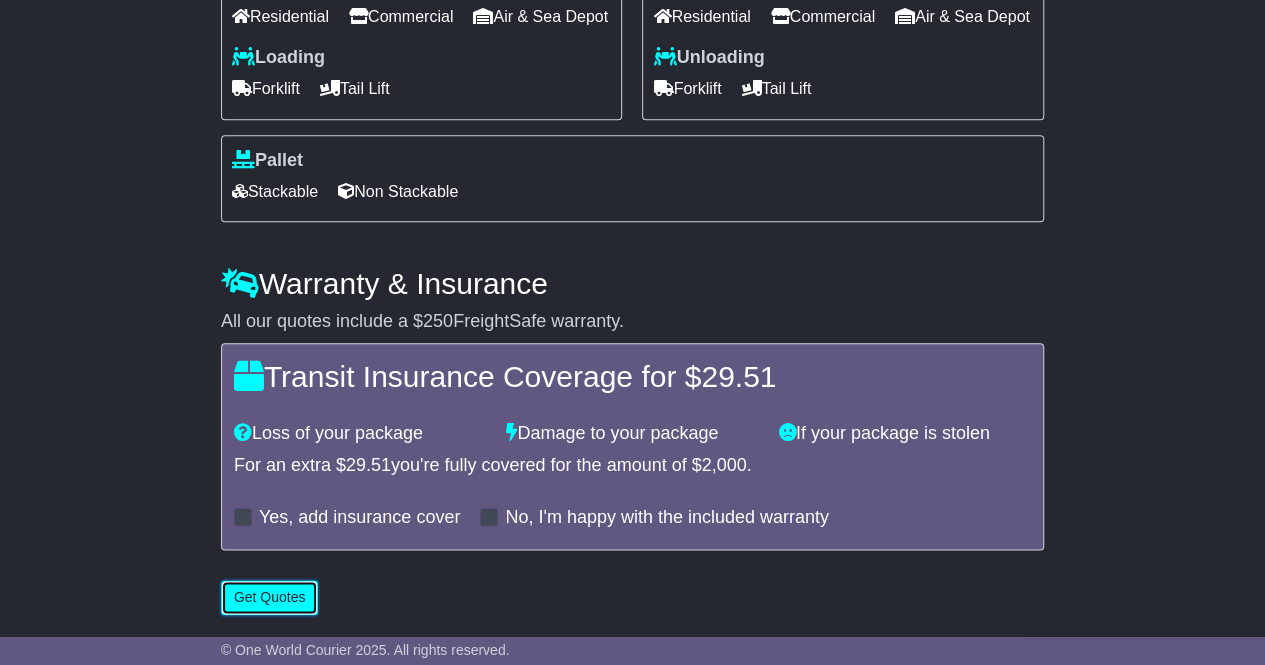 click on "Get Quotes" at bounding box center (270, 597) 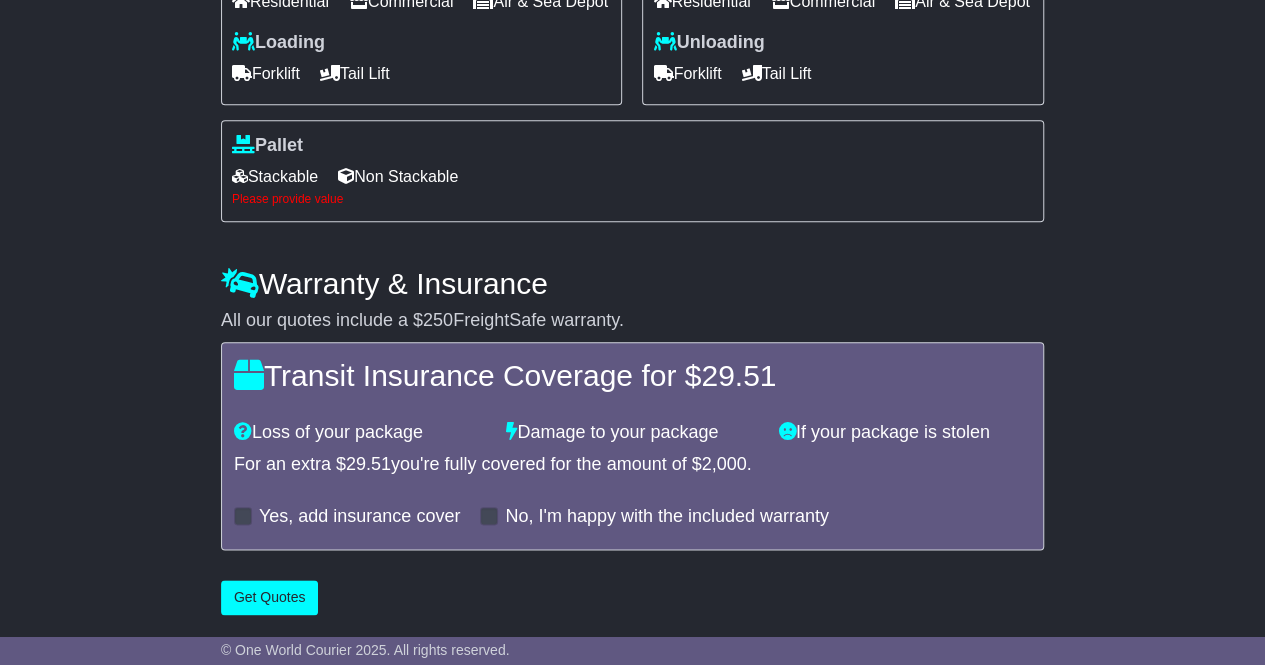 drag, startPoint x: 277, startPoint y: 191, endPoint x: 268, endPoint y: 273, distance: 82.492424 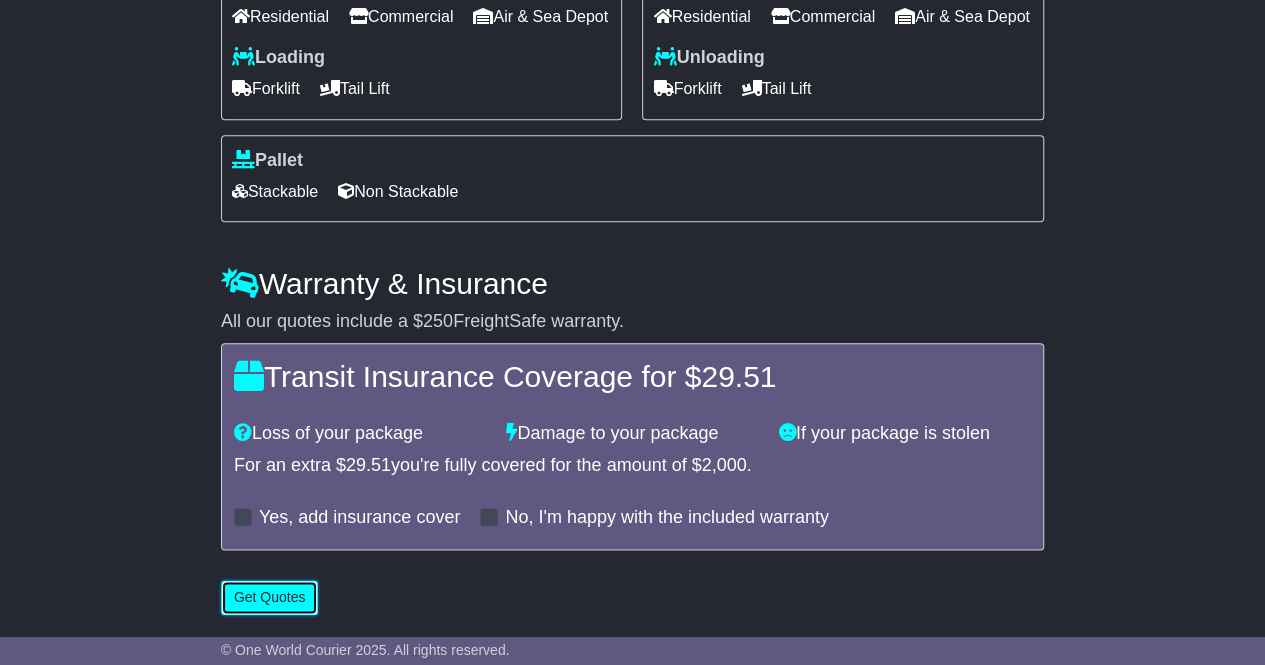 click on "Get Quotes" at bounding box center (270, 597) 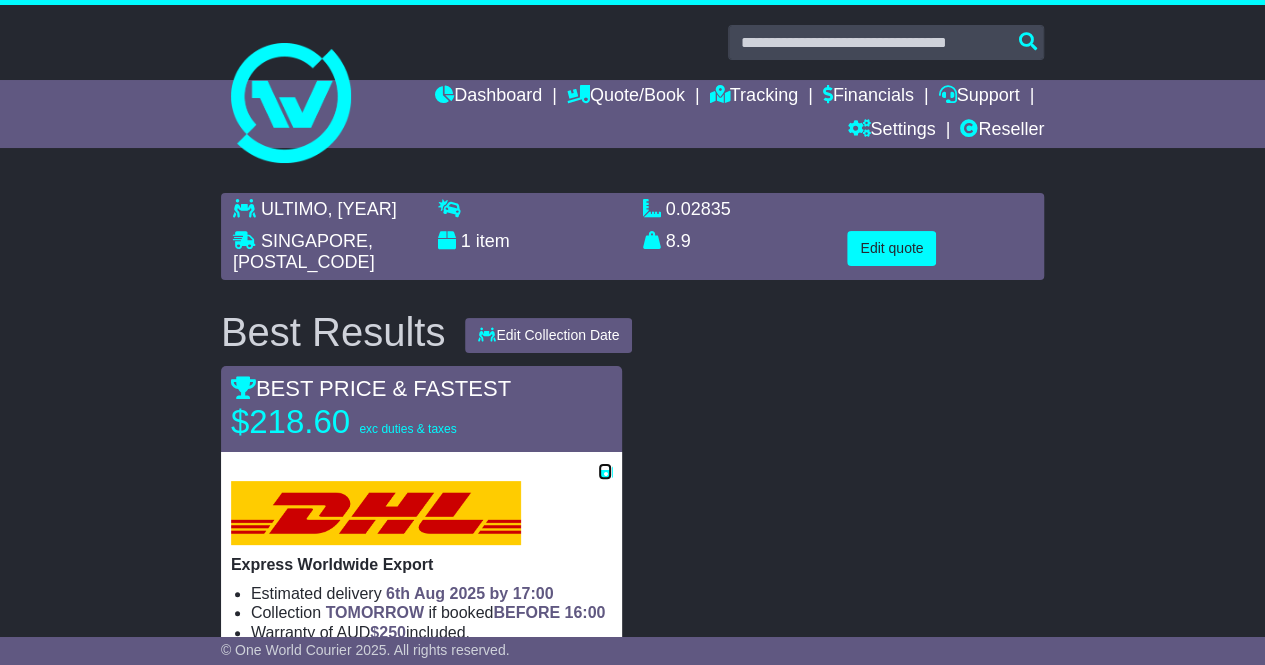 click at bounding box center [605, 471] 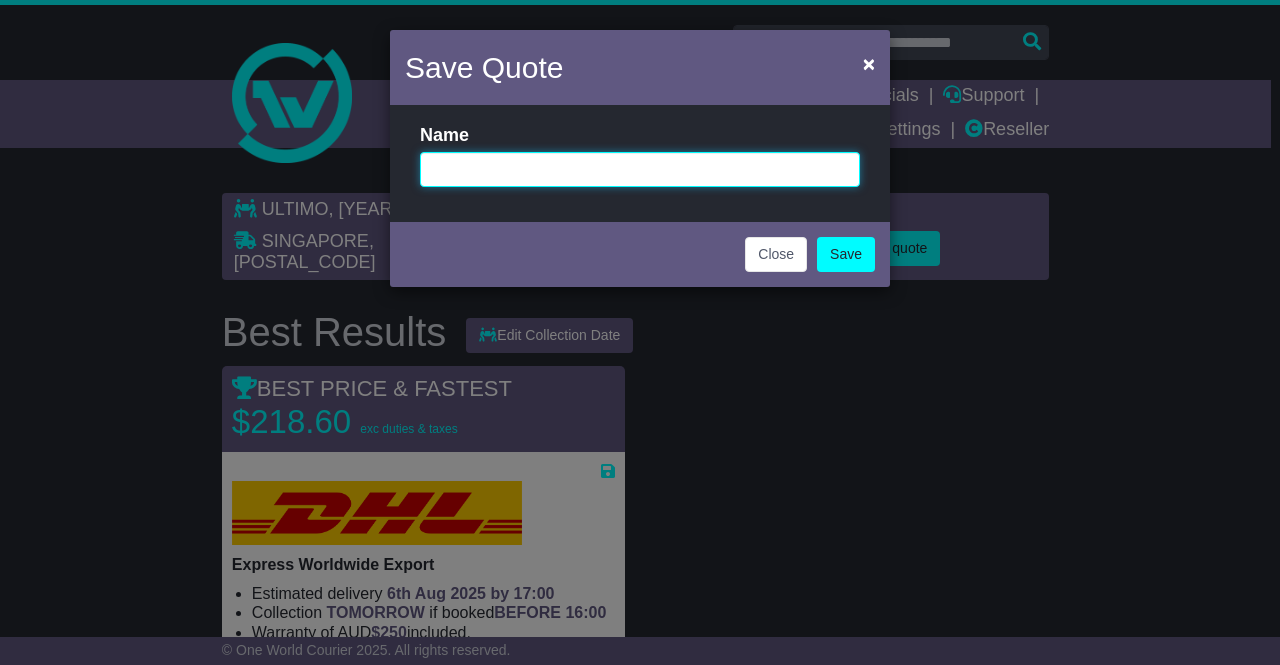 click at bounding box center (640, 169) 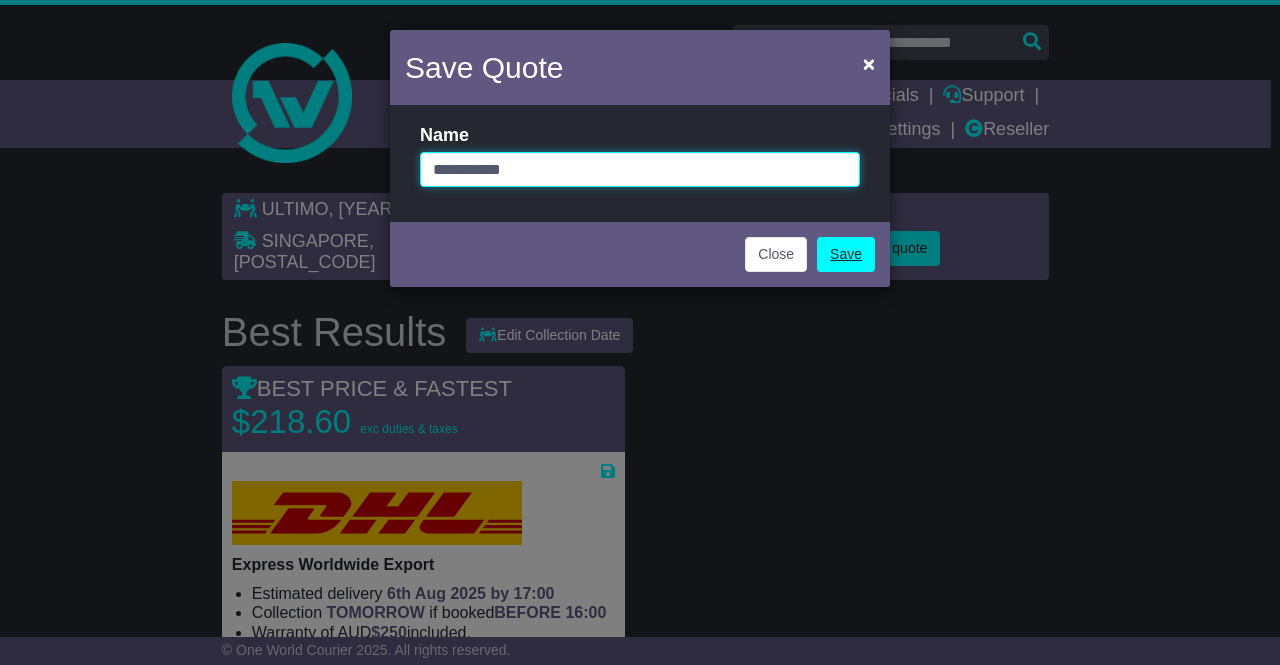 type on "**********" 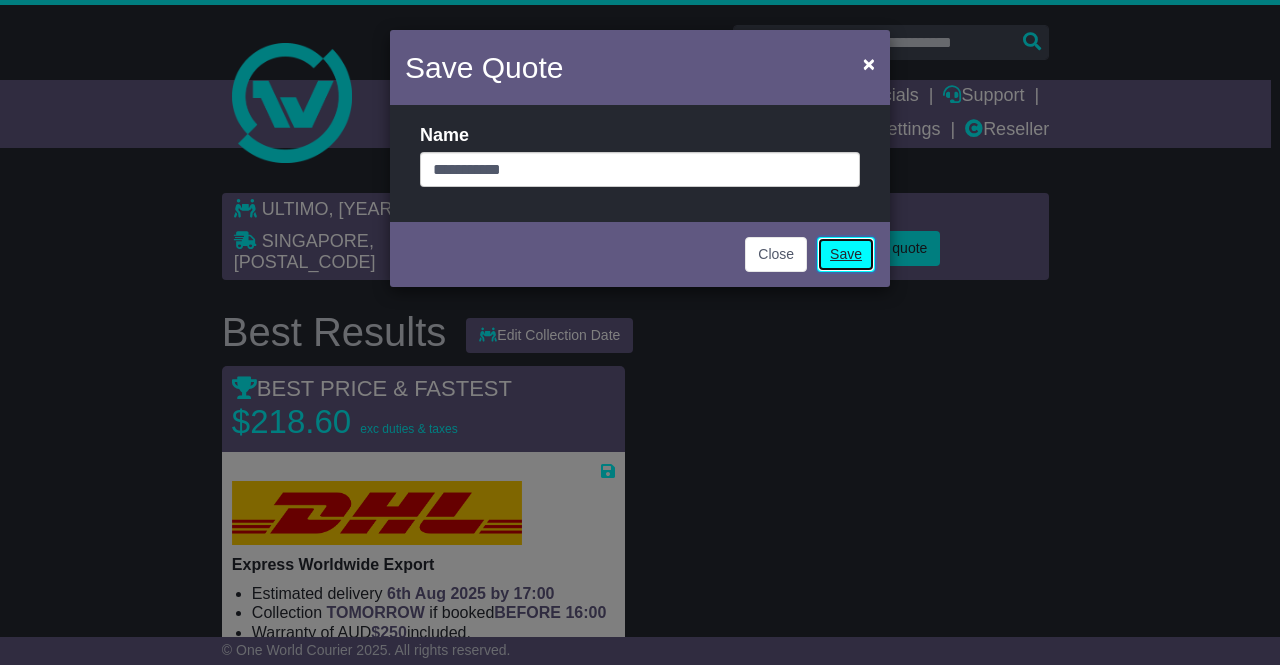 click on "Save" at bounding box center [846, 254] 